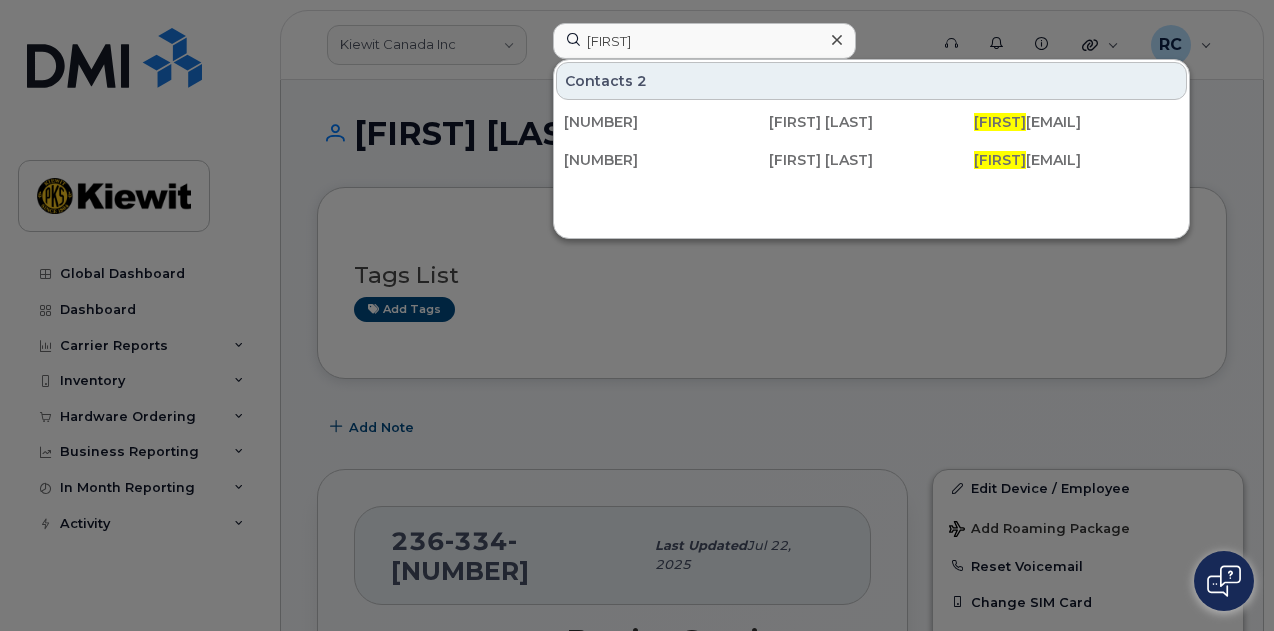 scroll, scrollTop: 0, scrollLeft: 0, axis: both 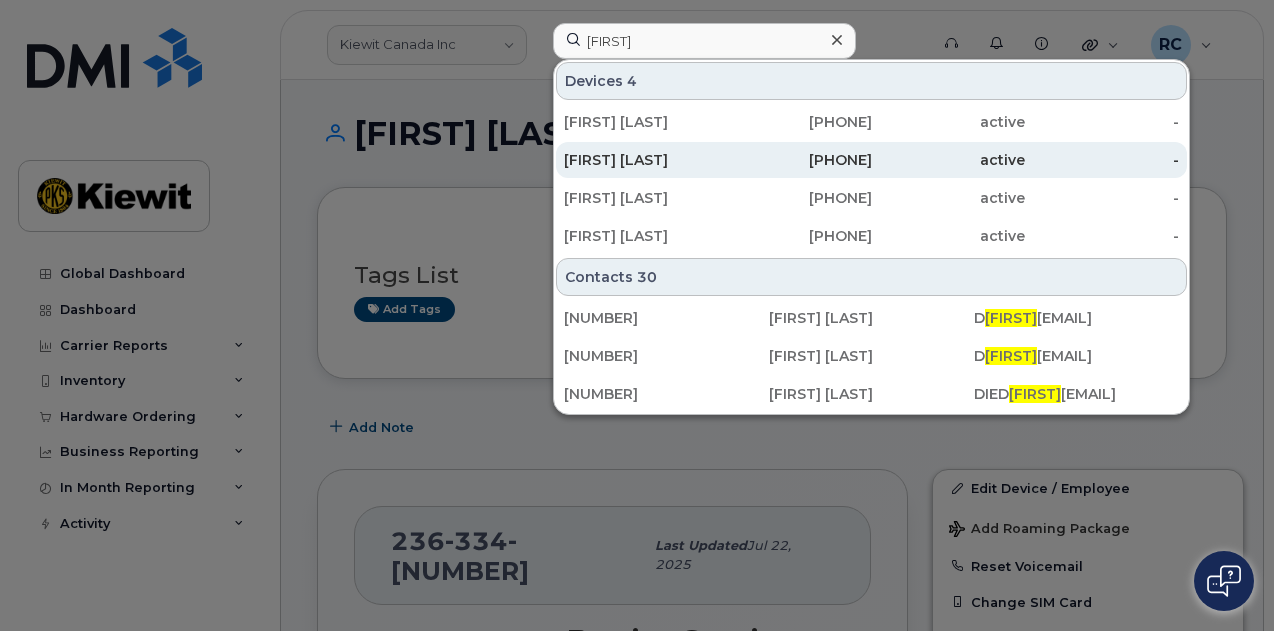 type on "[FIRST]" 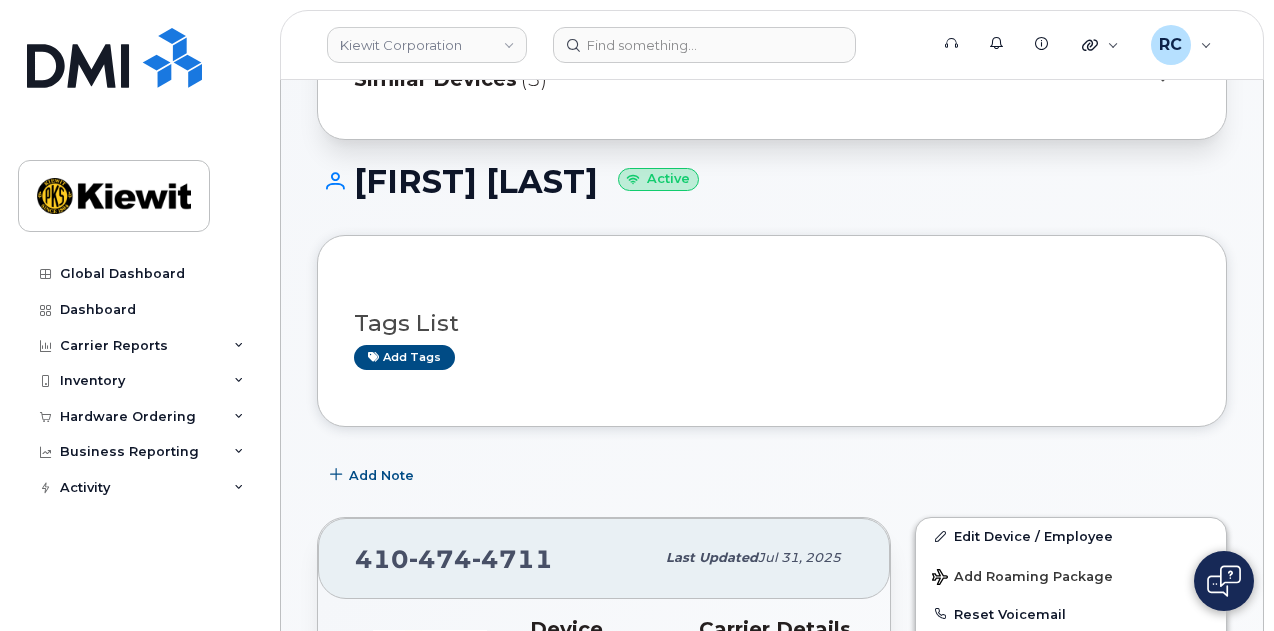 scroll, scrollTop: 0, scrollLeft: 0, axis: both 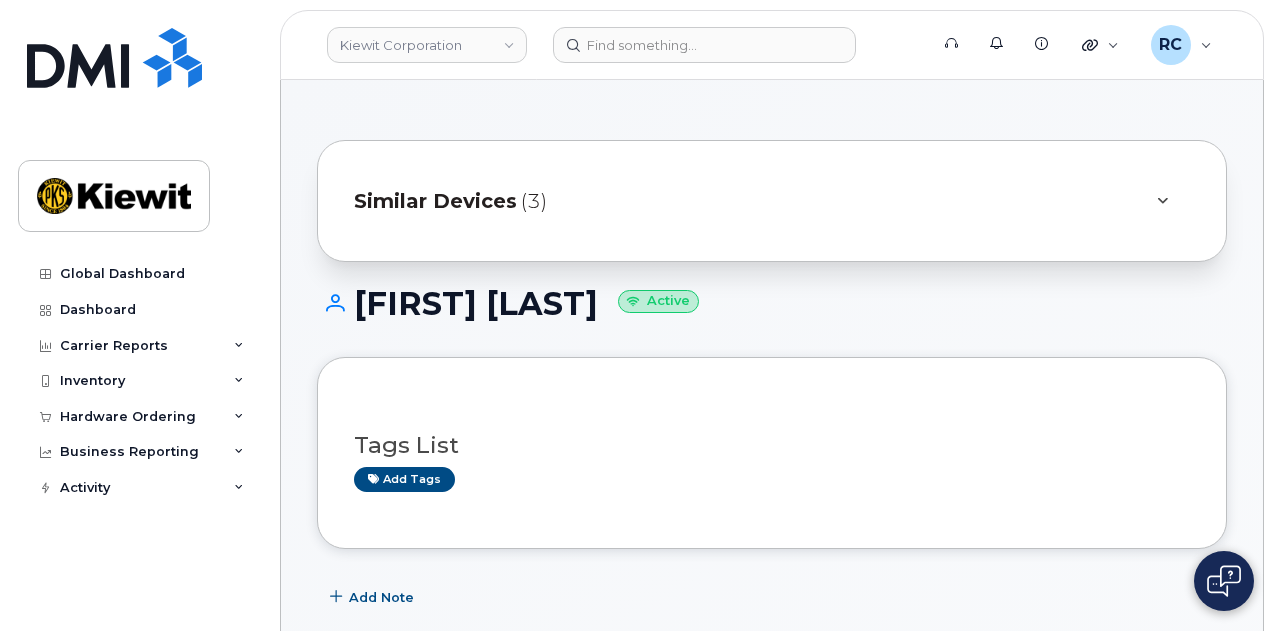 click on "Similar Devices (3)" 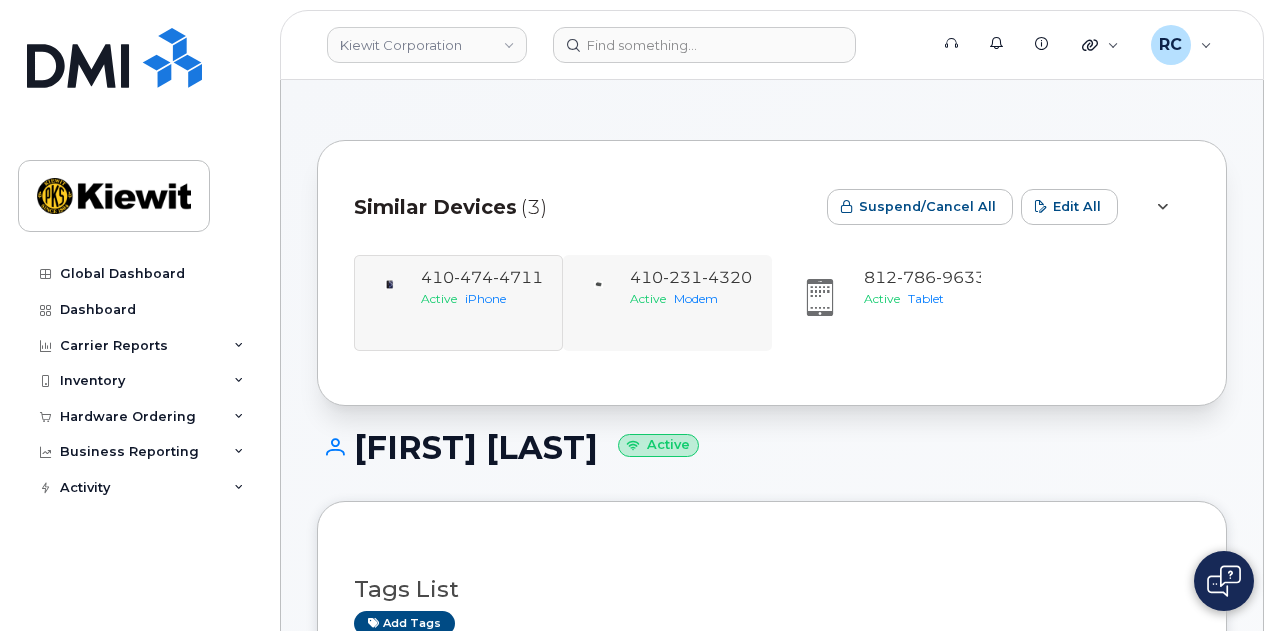 click on "410 231 4320 Active Modem" 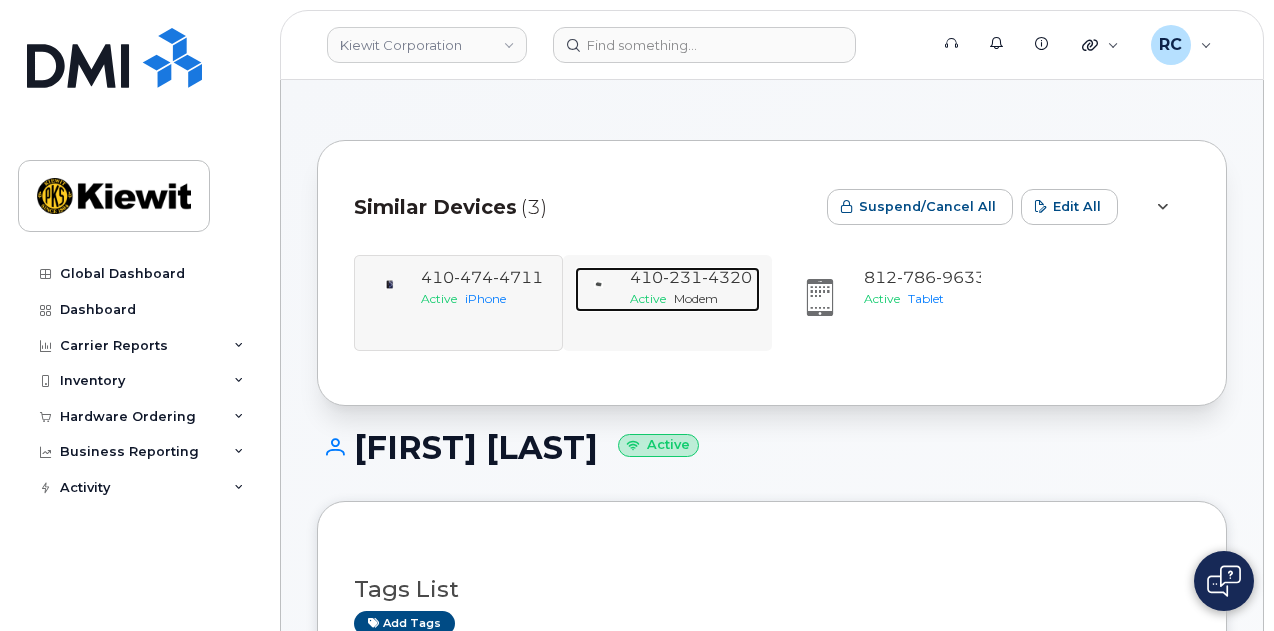 click on "231" 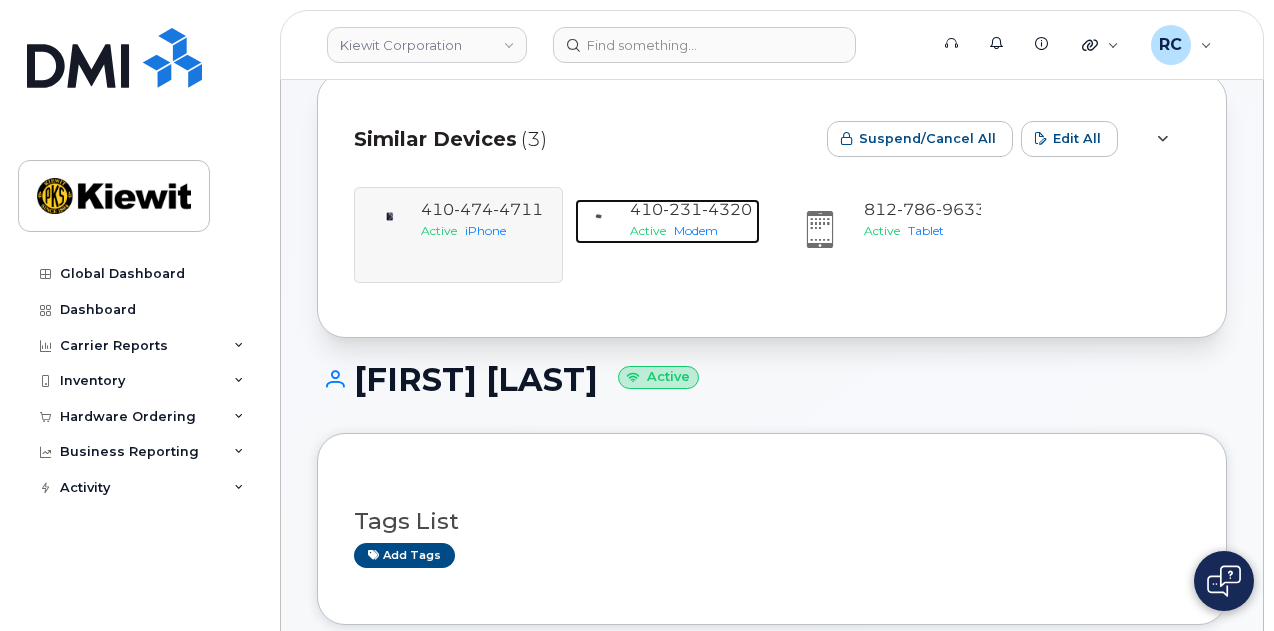 scroll, scrollTop: 100, scrollLeft: 0, axis: vertical 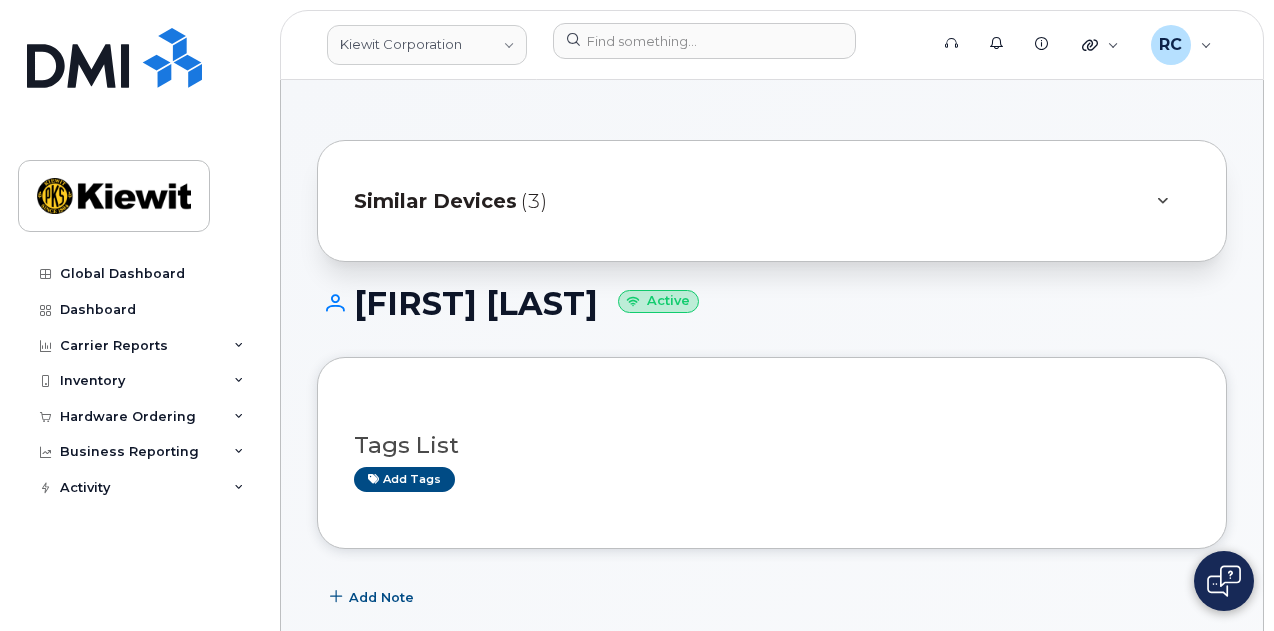 click on "Similar Devices (3)" 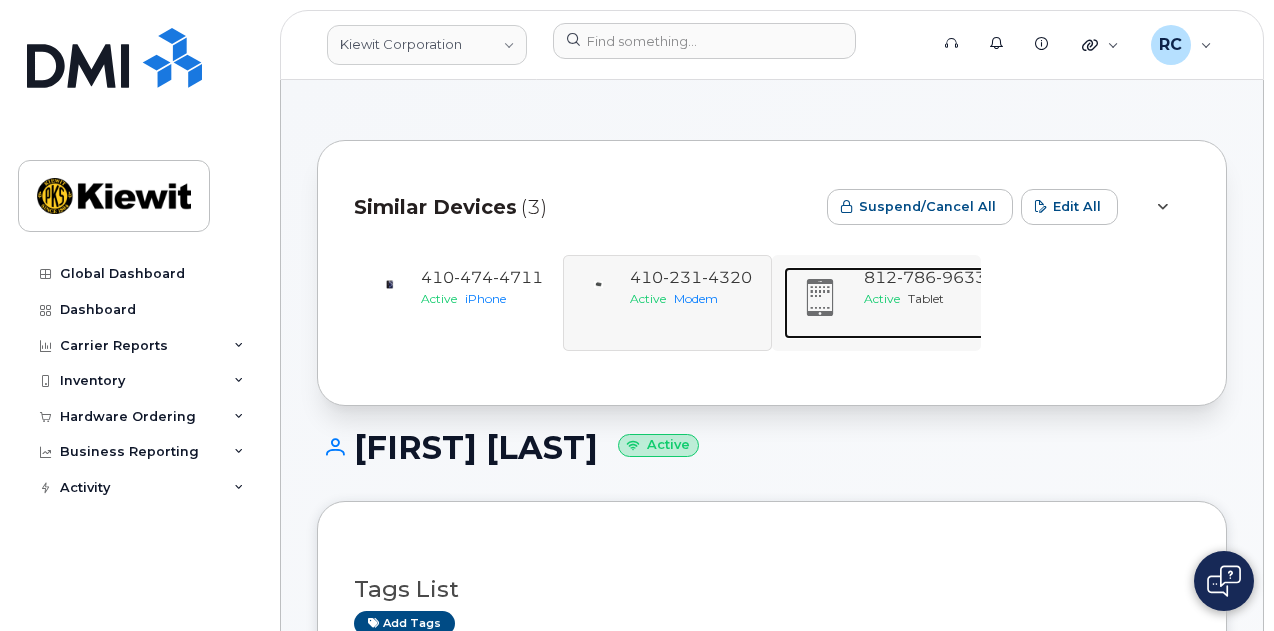 click on "812 786 9633" 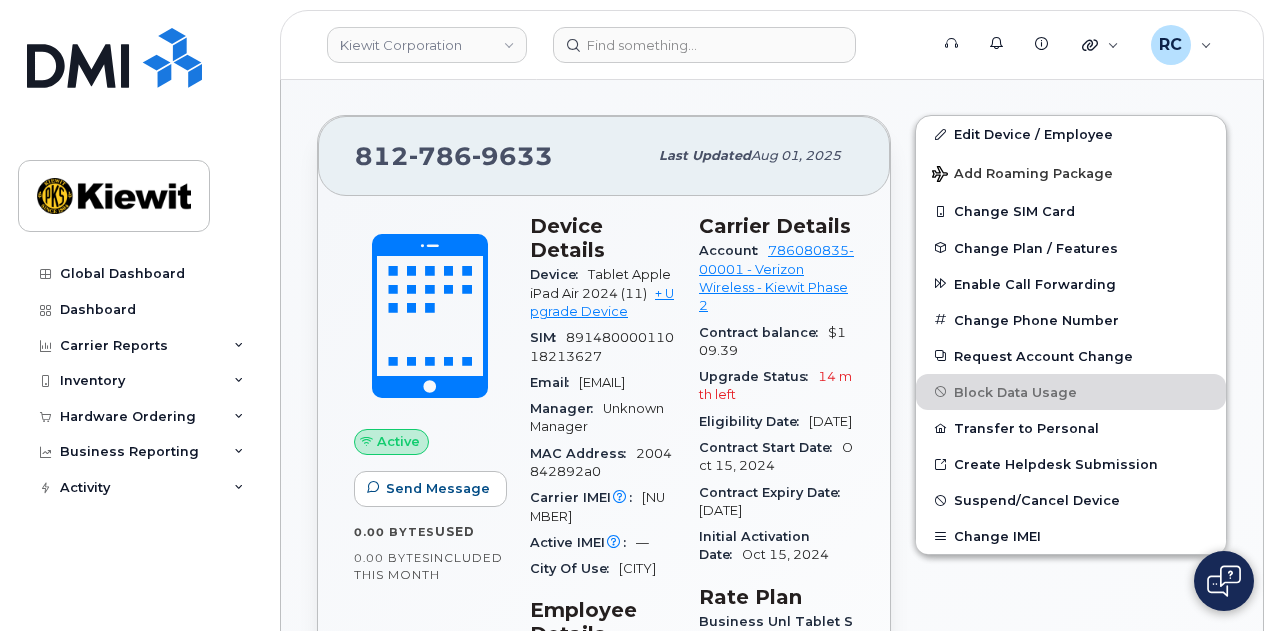 scroll, scrollTop: 600, scrollLeft: 0, axis: vertical 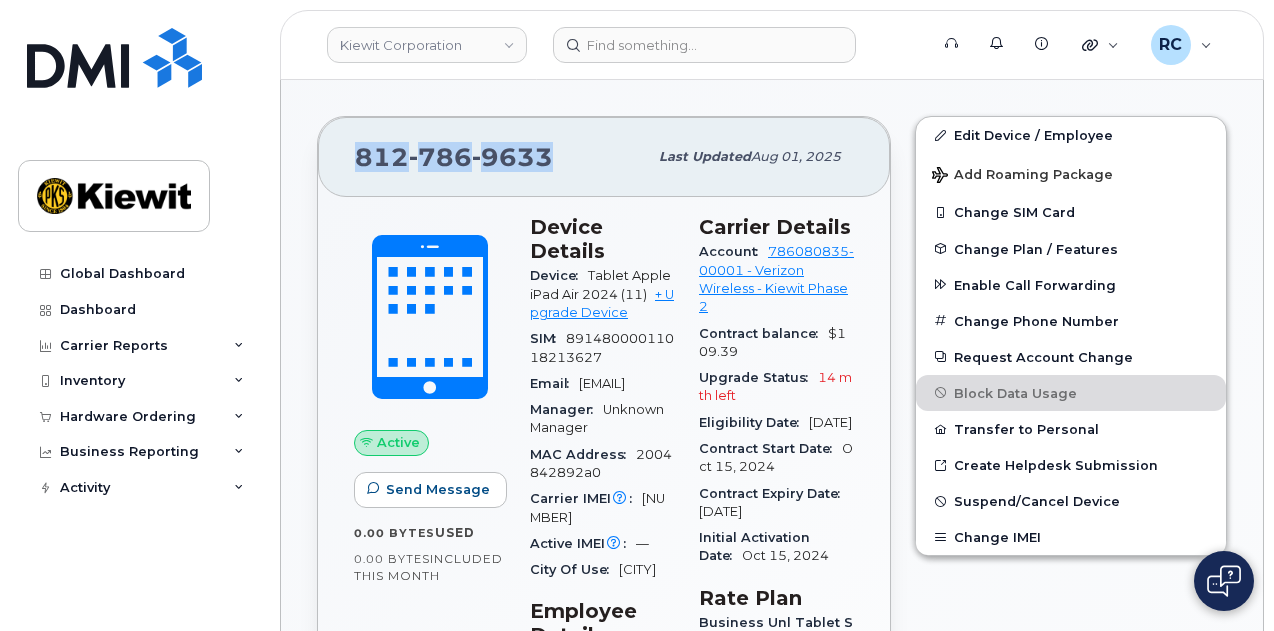 drag, startPoint x: 556, startPoint y: 159, endPoint x: 332, endPoint y: 159, distance: 224 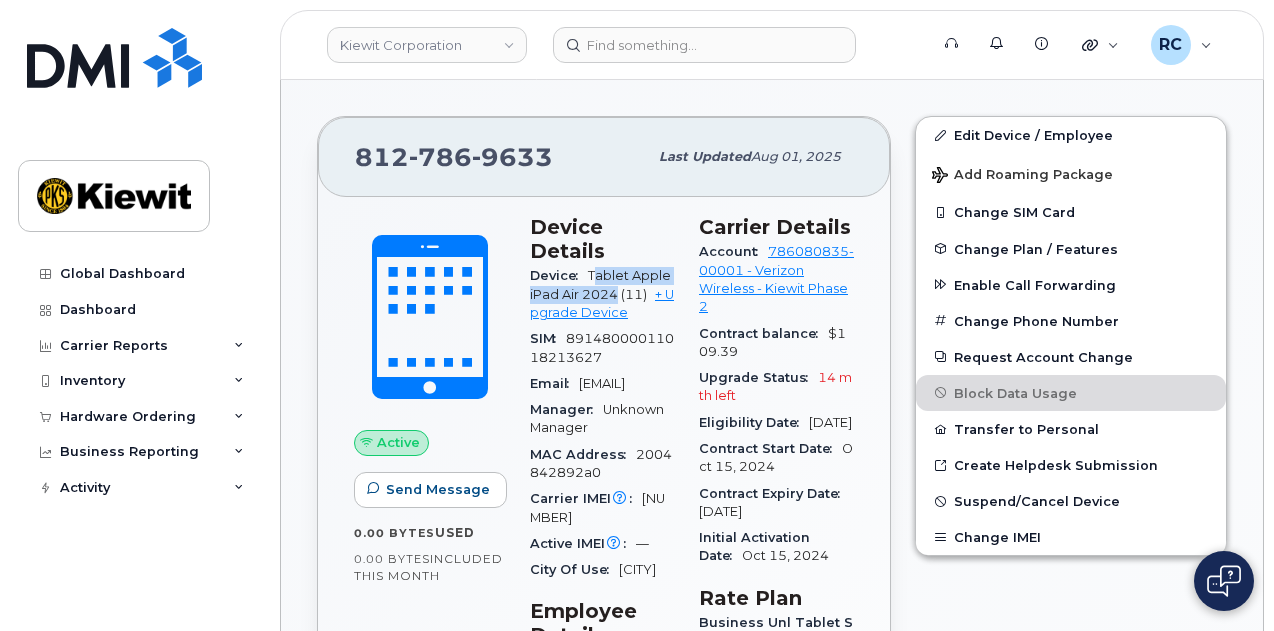 drag, startPoint x: 593, startPoint y: 245, endPoint x: 608, endPoint y: 260, distance: 21.213203 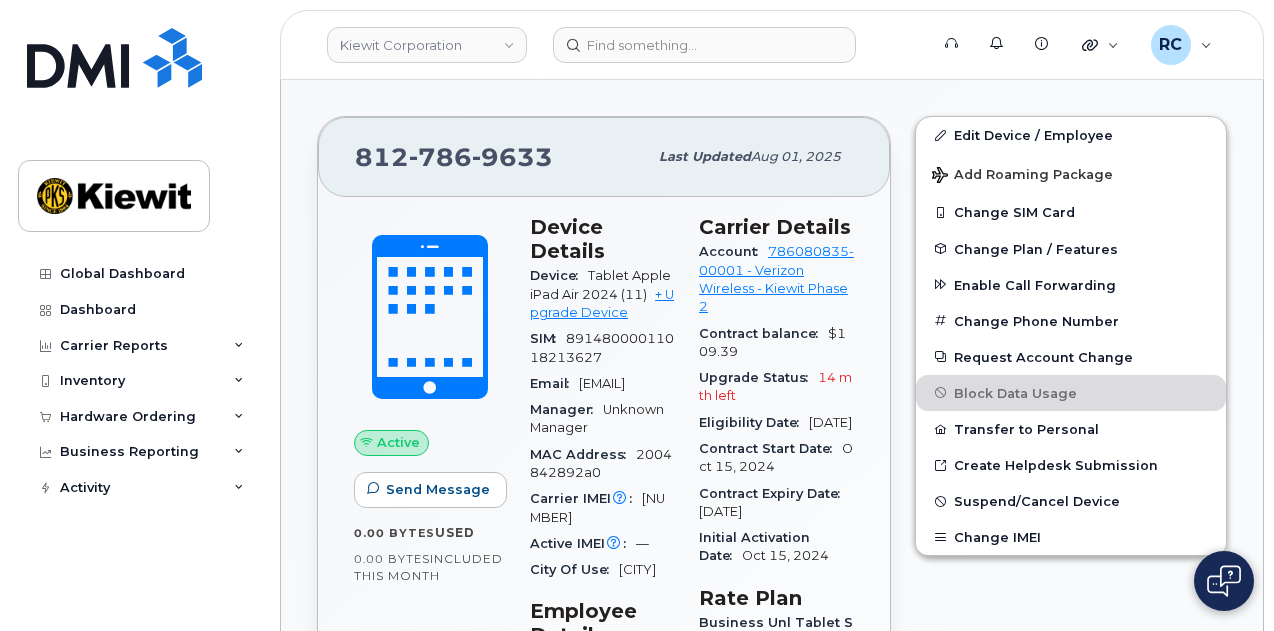 click on "Device" 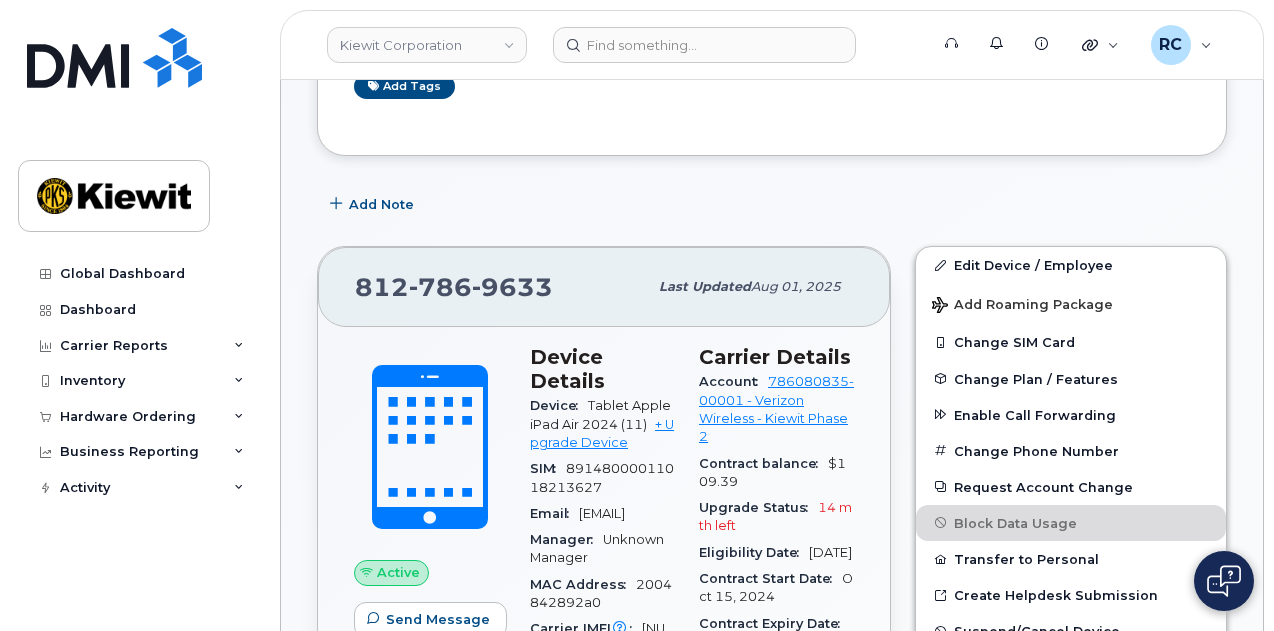 scroll, scrollTop: 500, scrollLeft: 0, axis: vertical 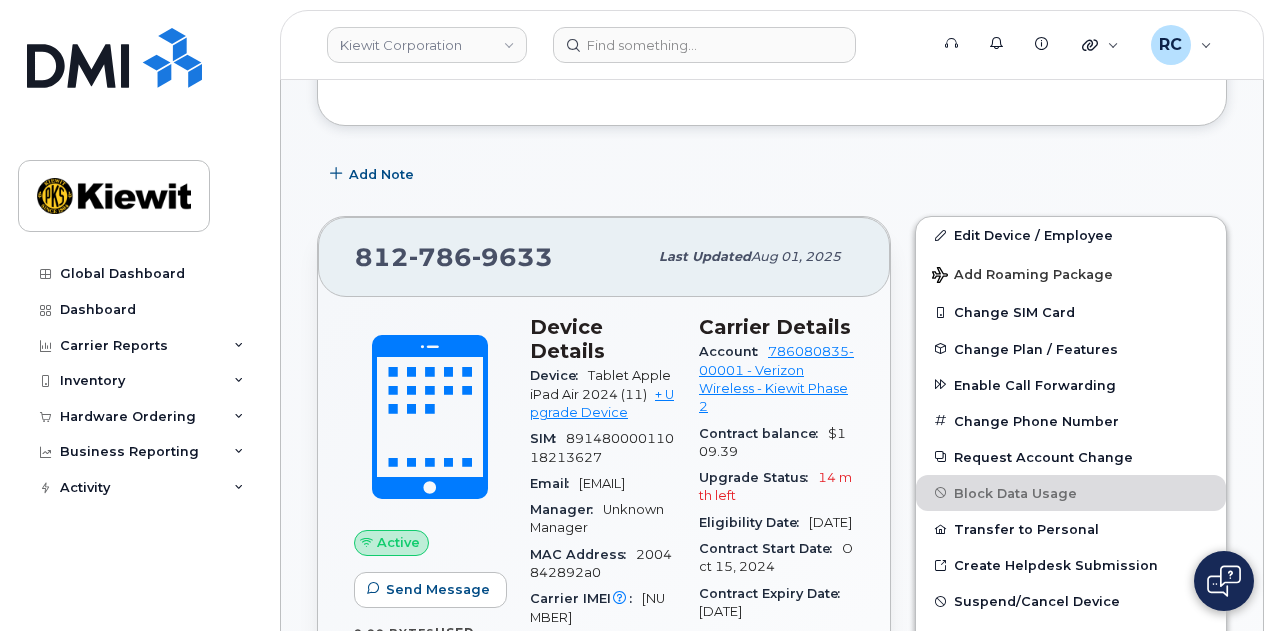 drag, startPoint x: 592, startPoint y: 350, endPoint x: 646, endPoint y: 367, distance: 56.61272 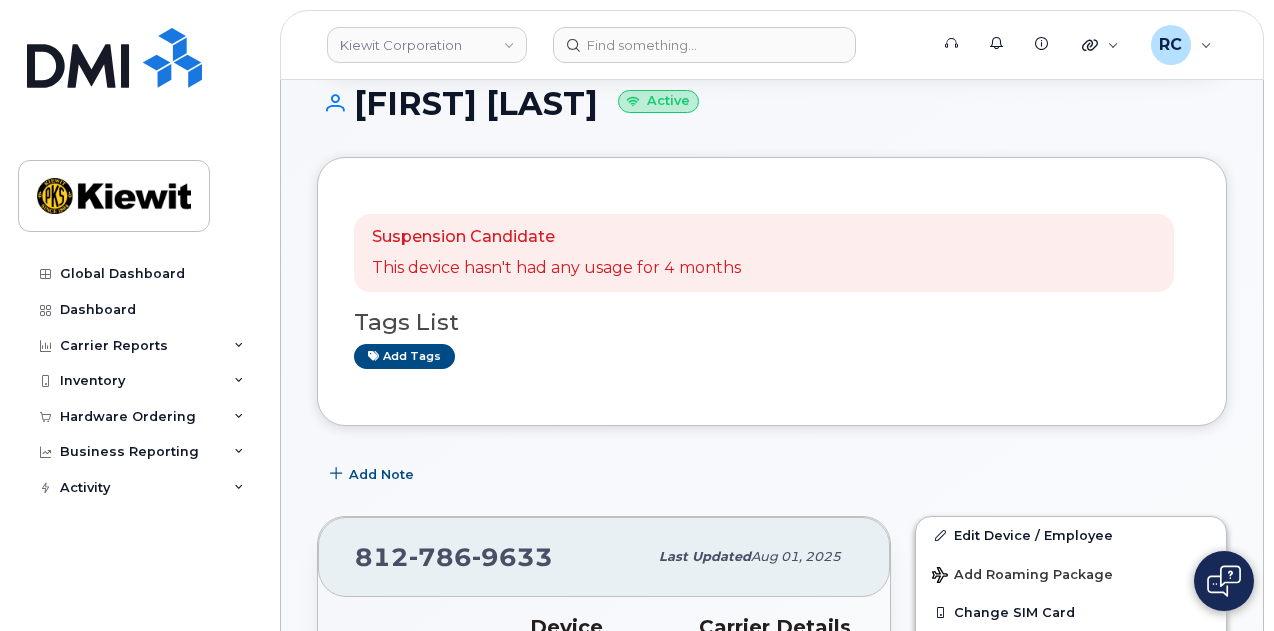 scroll, scrollTop: 0, scrollLeft: 0, axis: both 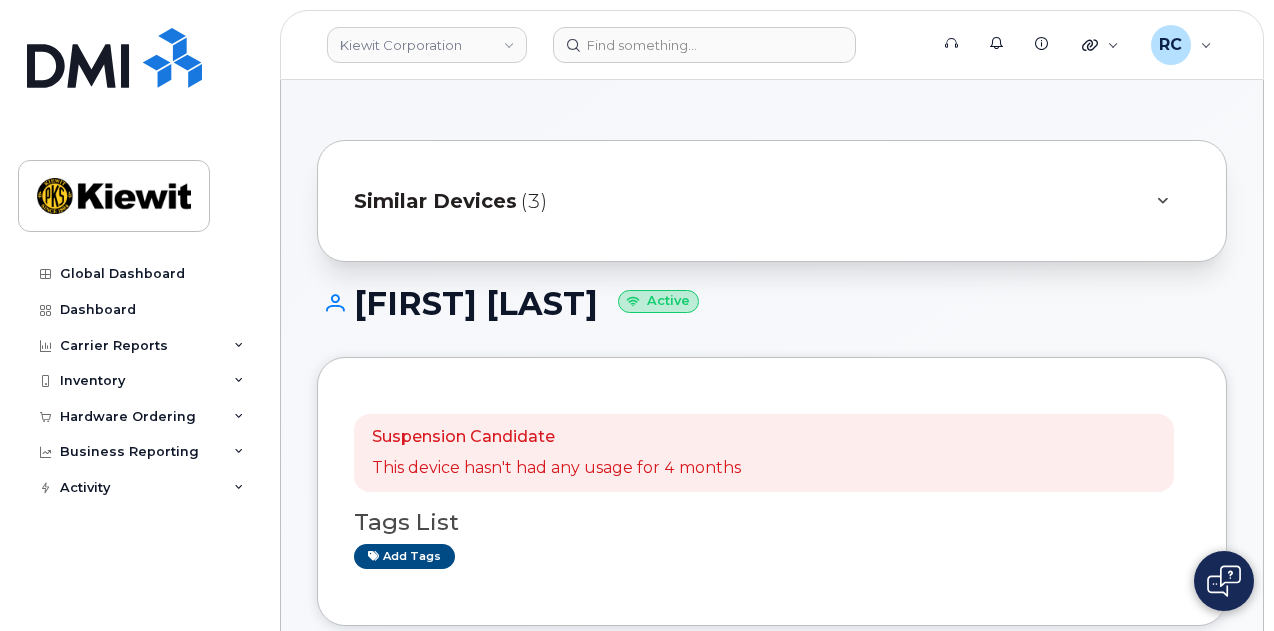 click on "Similar Devices (3)" 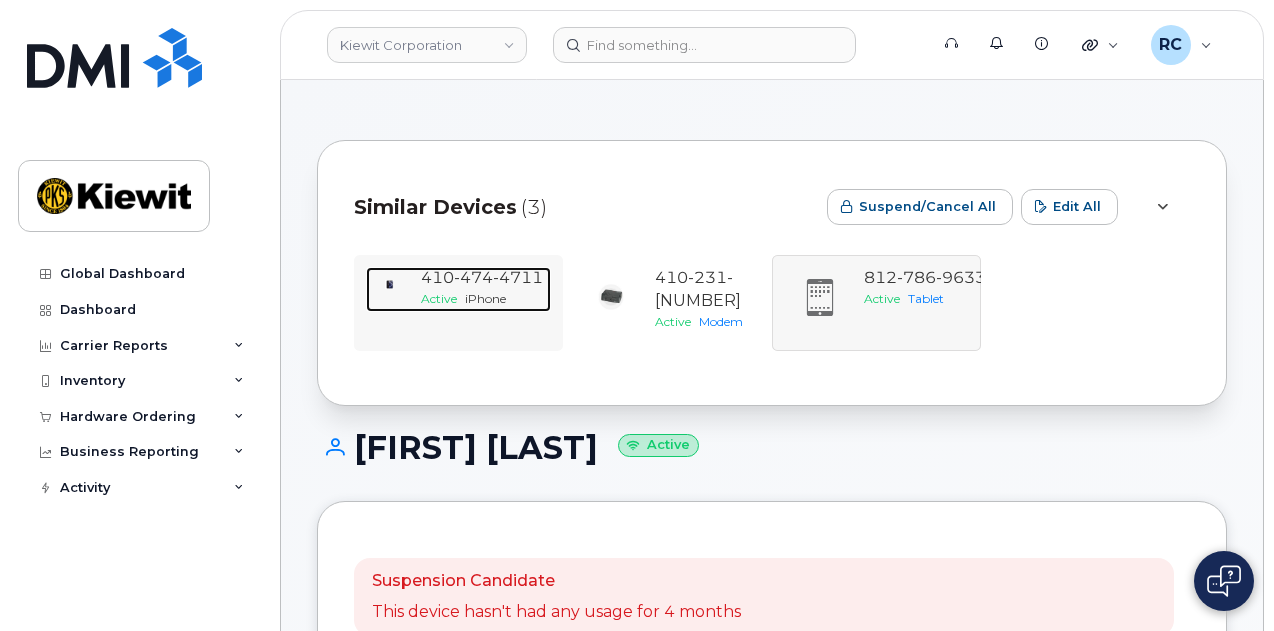 click on "iPhone" 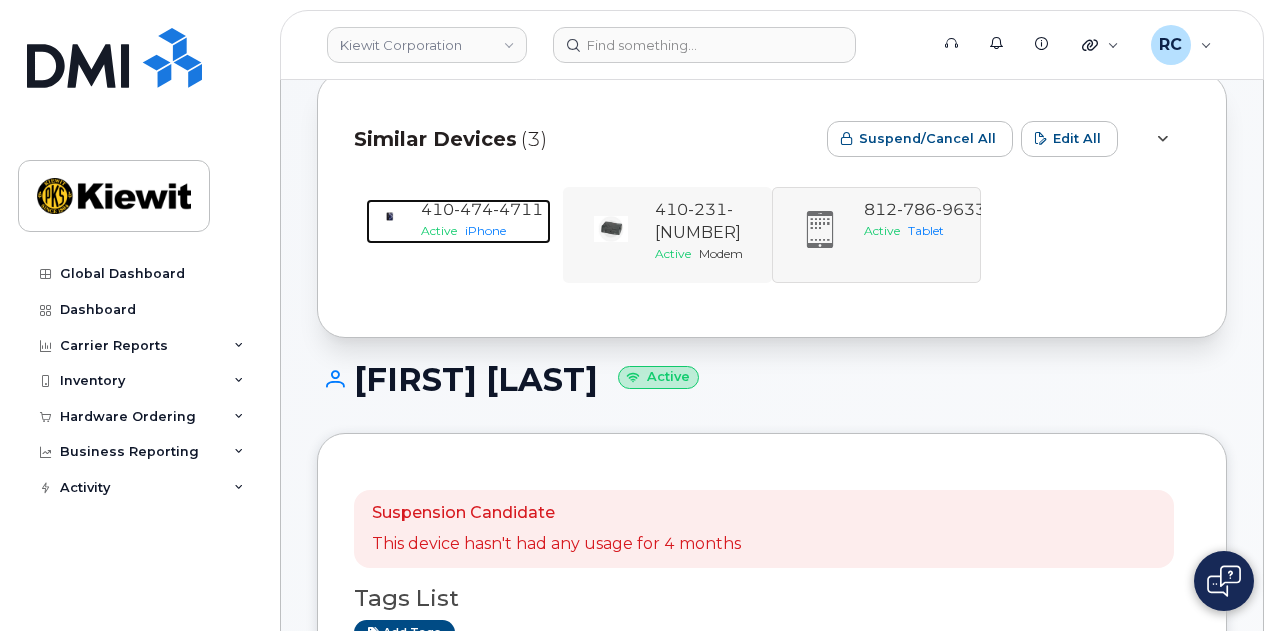 scroll, scrollTop: 136, scrollLeft: 0, axis: vertical 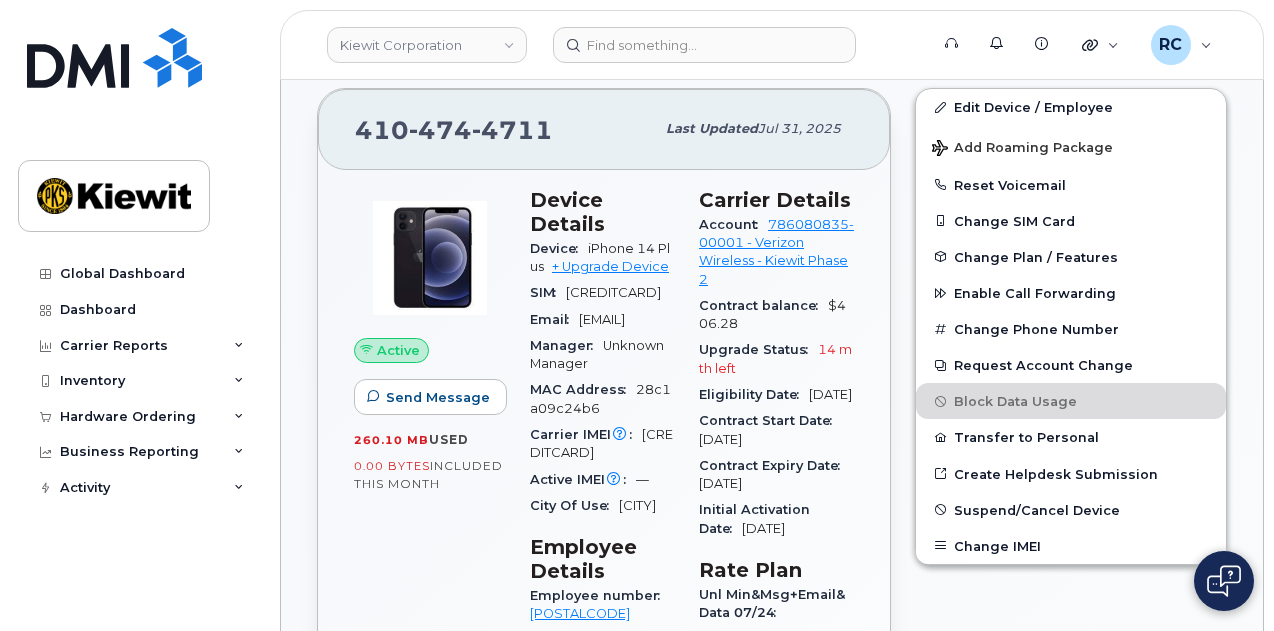 drag, startPoint x: 588, startPoint y: 221, endPoint x: 546, endPoint y: 237, distance: 44.94441 